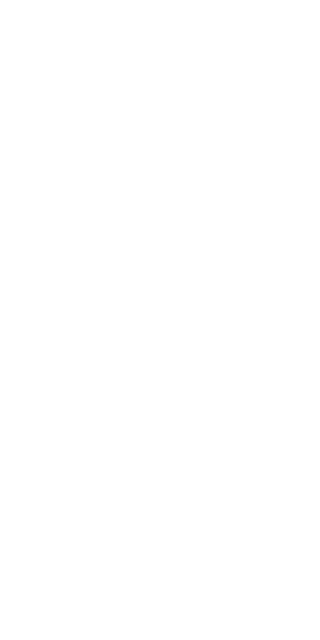 scroll, scrollTop: 0, scrollLeft: 0, axis: both 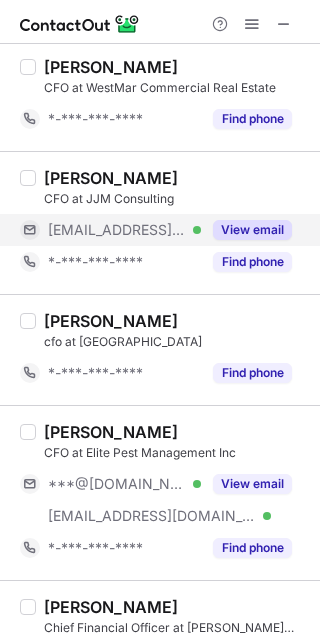 click on "View email" at bounding box center (246, 230) 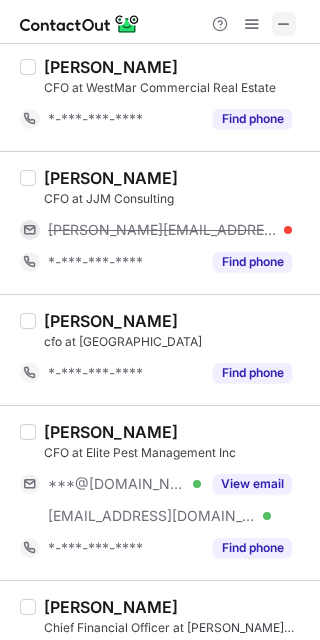 click at bounding box center (284, 24) 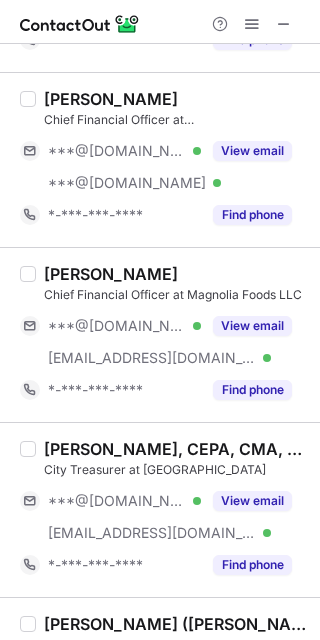 scroll, scrollTop: 1095, scrollLeft: 0, axis: vertical 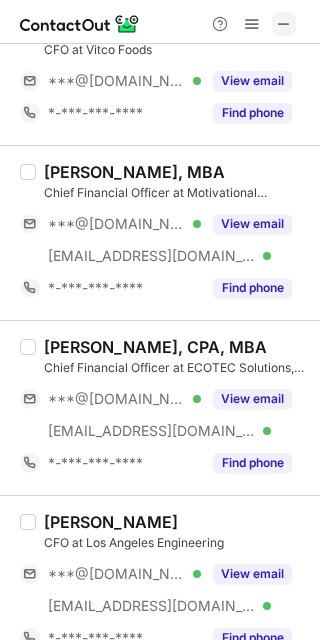 click at bounding box center [284, 24] 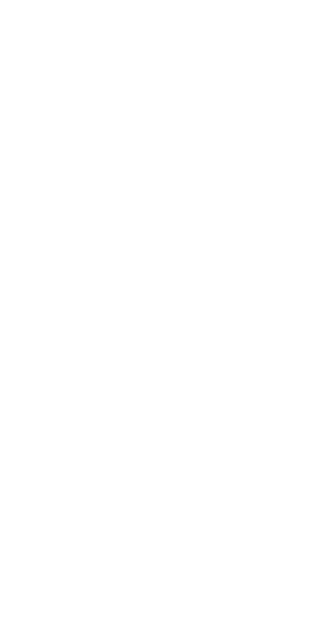 scroll, scrollTop: 0, scrollLeft: 0, axis: both 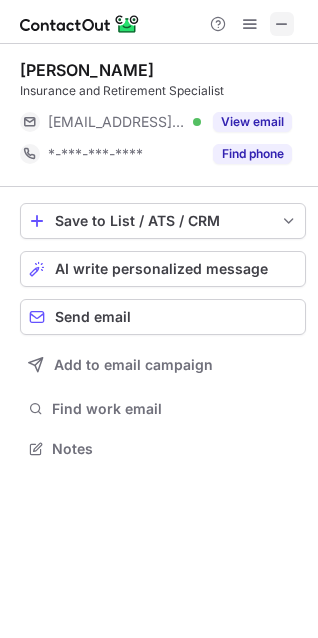 click at bounding box center (282, 24) 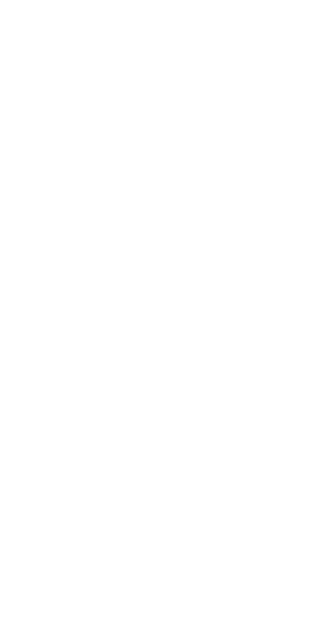 scroll, scrollTop: 0, scrollLeft: 0, axis: both 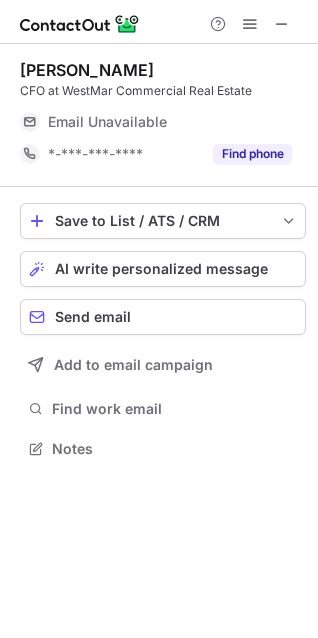 click at bounding box center [250, 24] 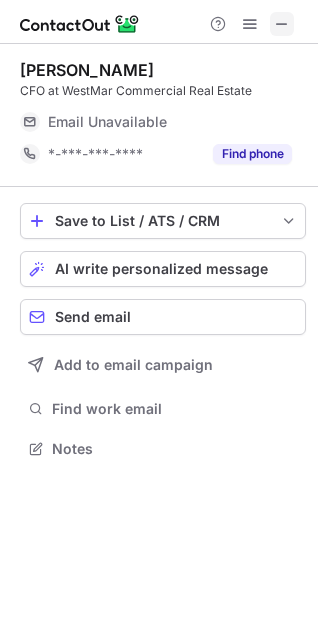 click at bounding box center [282, 24] 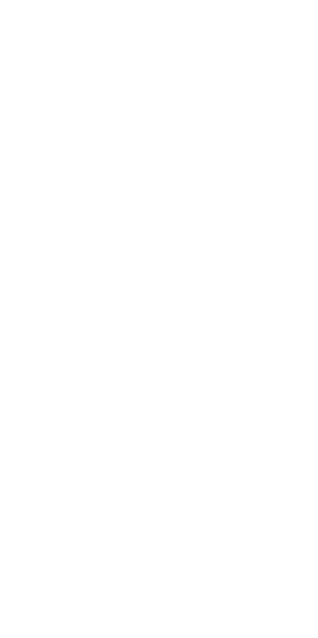 scroll, scrollTop: 0, scrollLeft: 0, axis: both 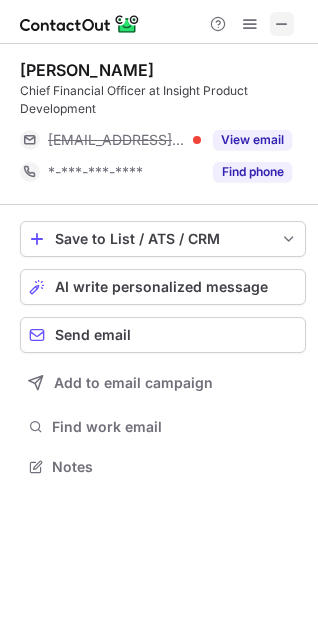 click at bounding box center (282, 24) 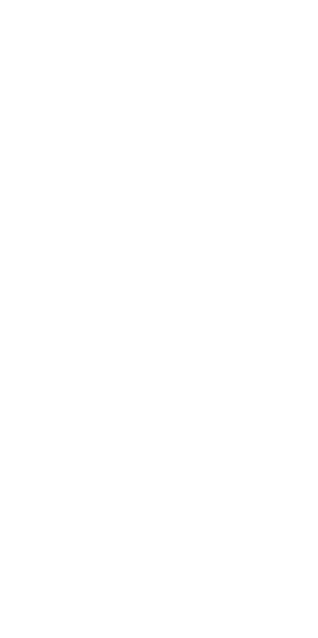 scroll, scrollTop: 0, scrollLeft: 0, axis: both 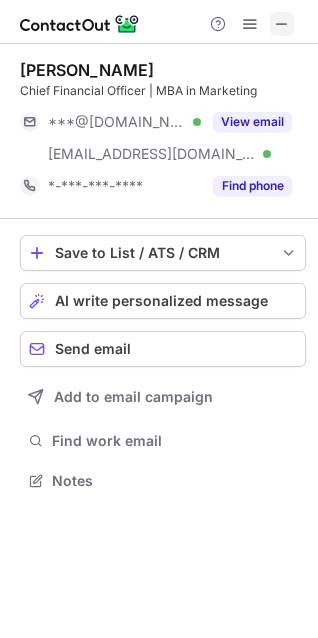 click at bounding box center [282, 24] 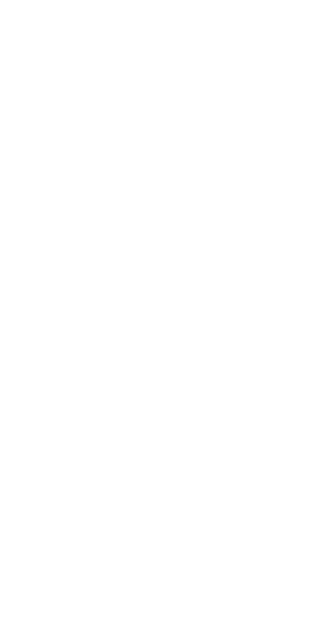 scroll, scrollTop: 0, scrollLeft: 0, axis: both 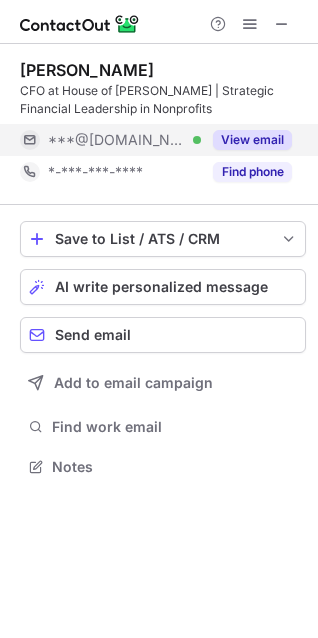 click on "View email" at bounding box center (246, 140) 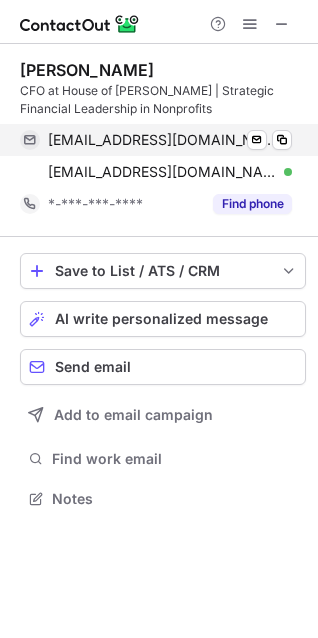 scroll, scrollTop: 10, scrollLeft: 10, axis: both 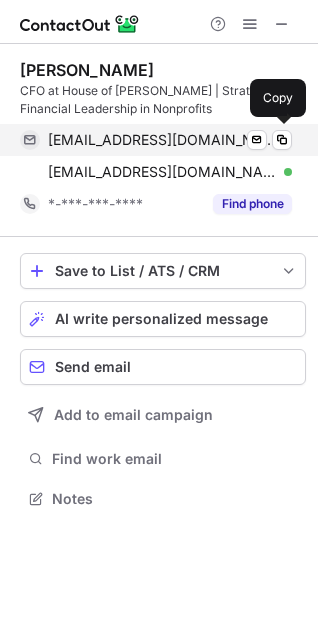 click on "[EMAIL_ADDRESS][DOMAIN_NAME]" at bounding box center [162, 140] 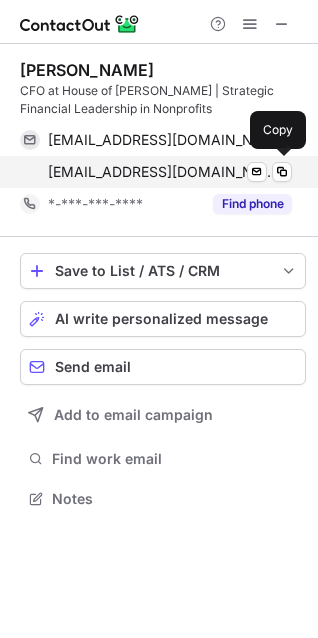 click on "[EMAIL_ADDRESS][DOMAIN_NAME]" at bounding box center [162, 172] 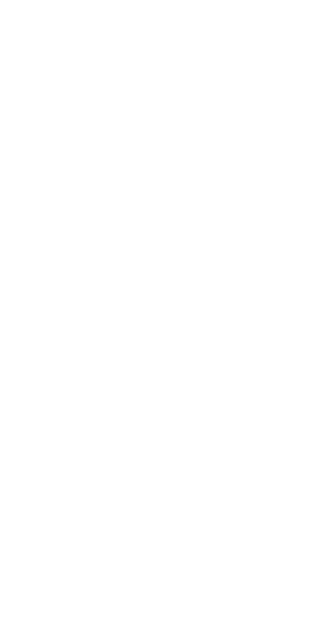scroll, scrollTop: 0, scrollLeft: 0, axis: both 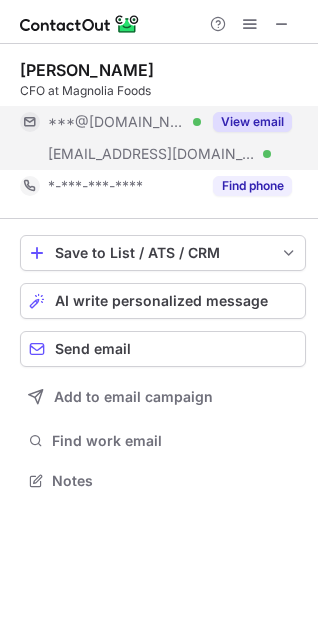 click on "View email" at bounding box center (252, 122) 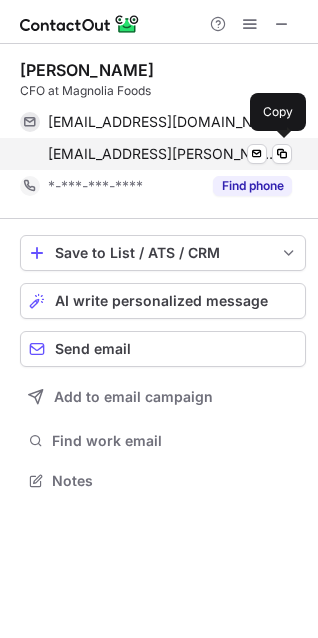 click on "nate.janzen@magnoliafoodsllc.com Verified Send email Copy" at bounding box center [156, 154] 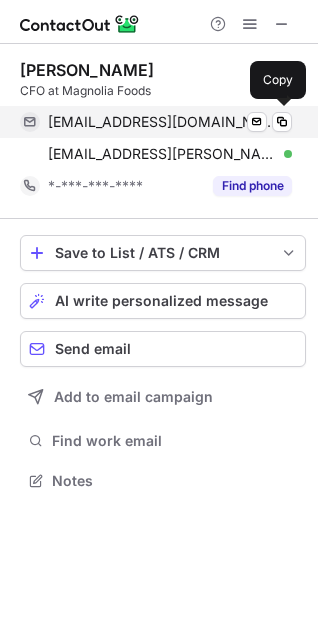 click on "nathanielrjanzen@gmail.com" at bounding box center (162, 122) 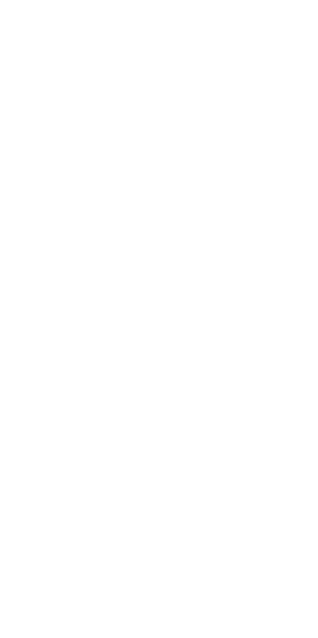scroll, scrollTop: 0, scrollLeft: 0, axis: both 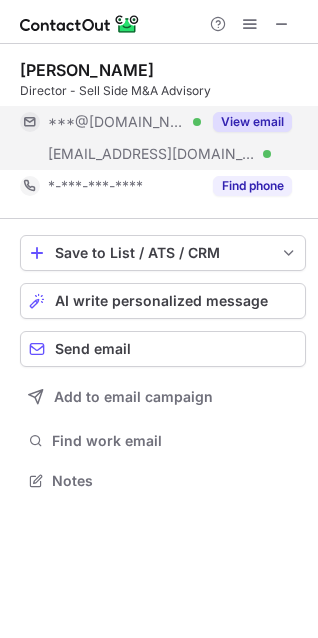 click on "View email" at bounding box center (252, 122) 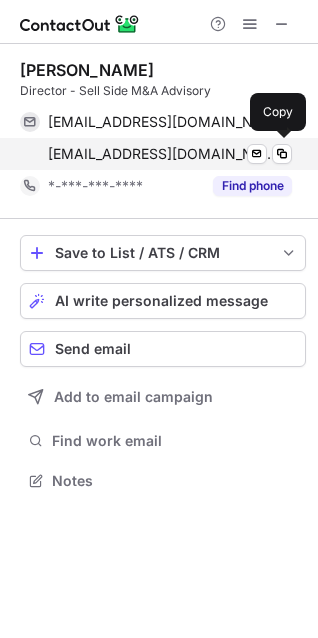 click on "[EMAIL_ADDRESS][DOMAIN_NAME]" at bounding box center (162, 154) 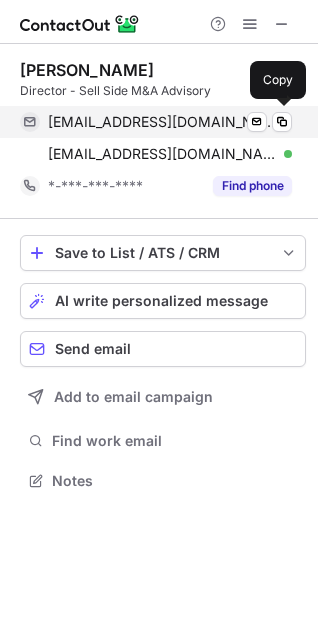 click on "[EMAIL_ADDRESS][DOMAIN_NAME]" at bounding box center (162, 122) 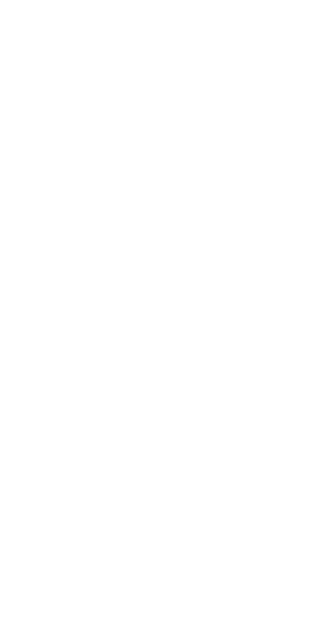 scroll, scrollTop: 0, scrollLeft: 0, axis: both 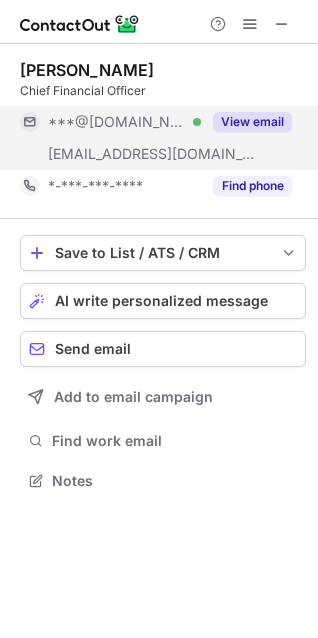 click on "***@[DOMAIN_NAME] Verified" at bounding box center [124, 122] 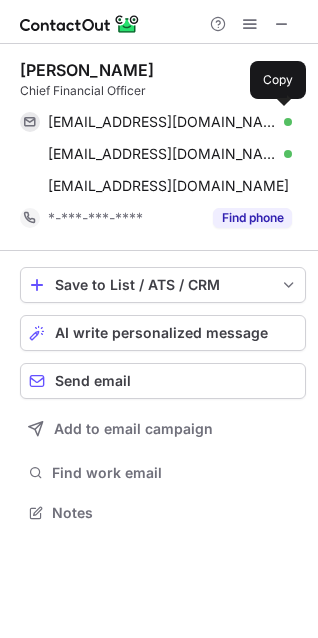 scroll, scrollTop: 10, scrollLeft: 10, axis: both 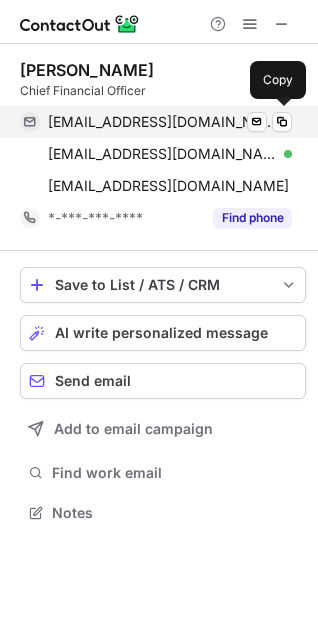 click on "echavez97@hotmail.com" at bounding box center [162, 122] 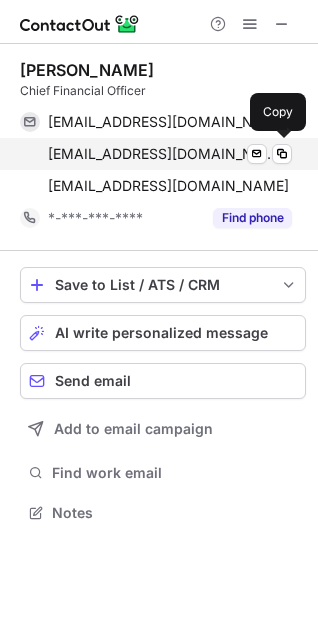 click on "eberrios@families-forward.org" at bounding box center [162, 154] 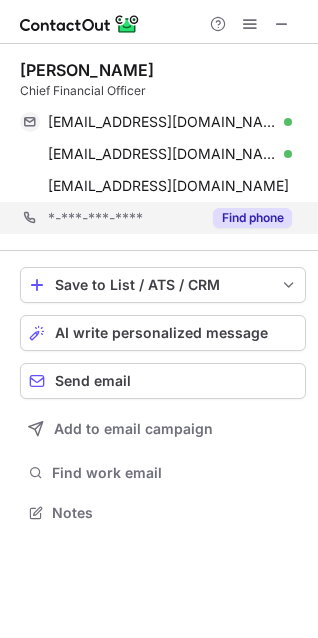 scroll, scrollTop: 499, scrollLeft: 318, axis: both 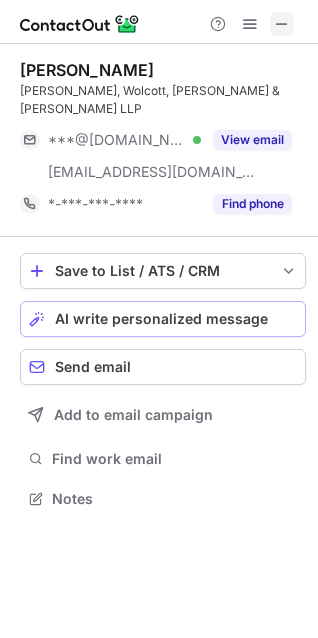 click on "AI write personalized message" at bounding box center [163, 319] 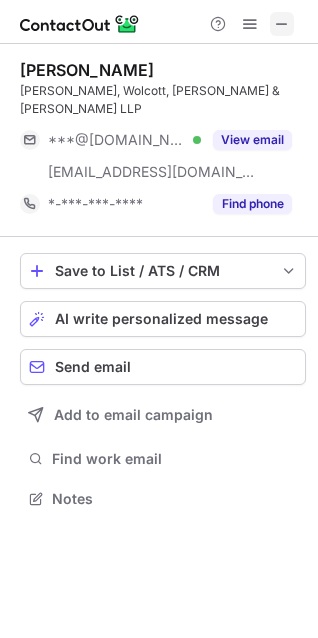 click at bounding box center (282, 24) 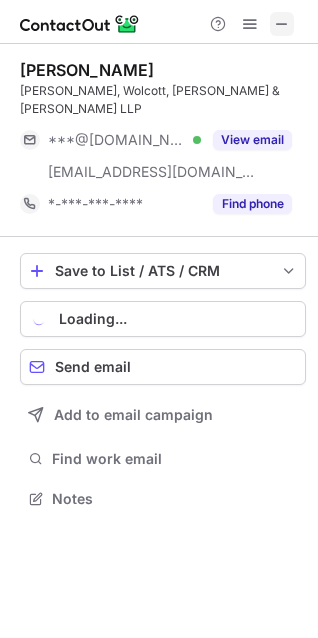 click at bounding box center [282, 24] 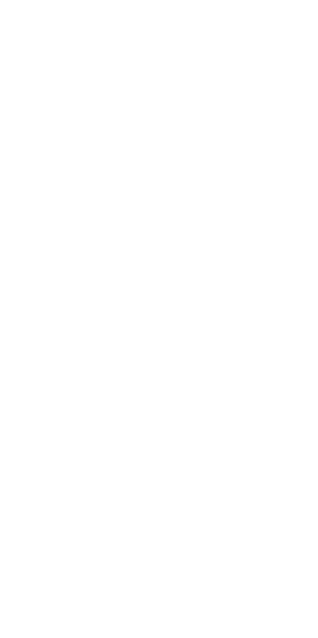 scroll, scrollTop: 0, scrollLeft: 0, axis: both 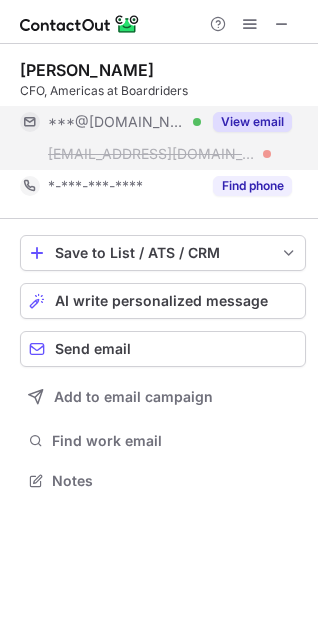 click on "***@gmail.com Verified" at bounding box center (110, 122) 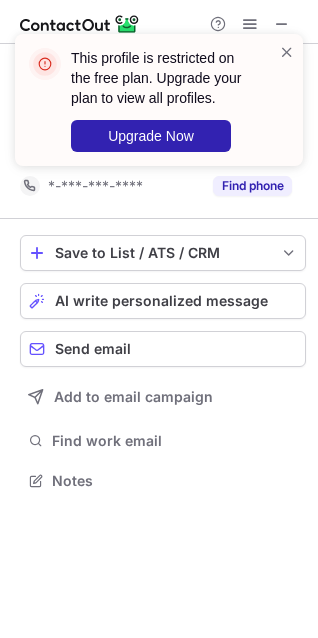scroll, scrollTop: 435, scrollLeft: 318, axis: both 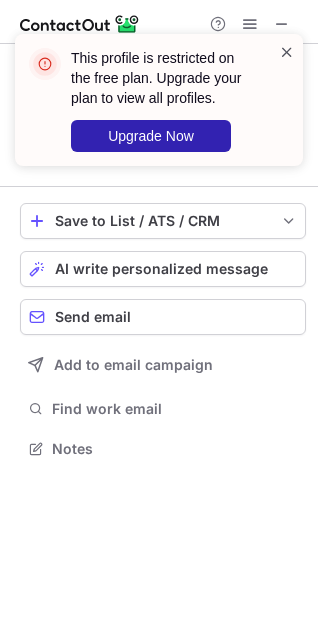 click at bounding box center [287, 52] 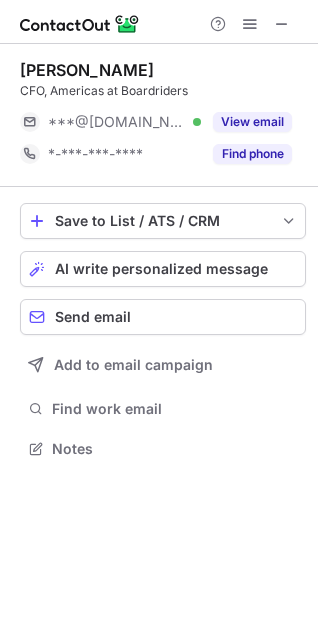 click on "This profile is restricted on the free plan. Upgrade your plan to view all profiles. Upgrade Now" at bounding box center (159, 108) 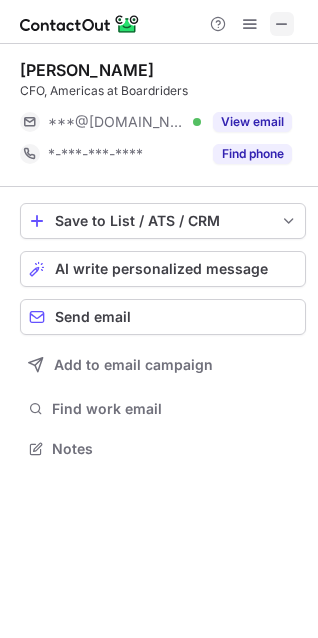click at bounding box center [282, 24] 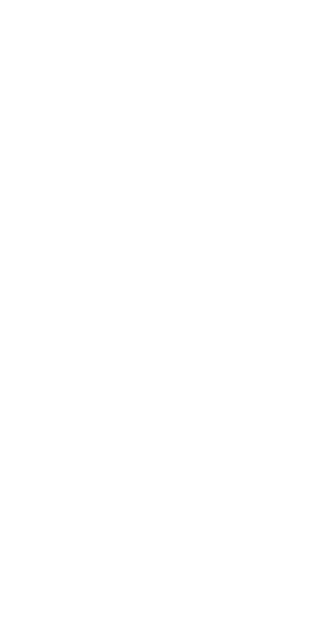 scroll, scrollTop: 0, scrollLeft: 0, axis: both 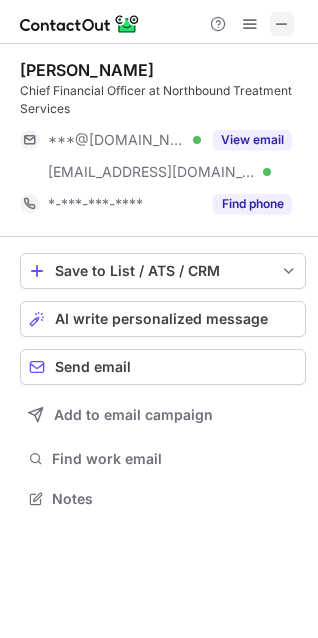 click at bounding box center (282, 24) 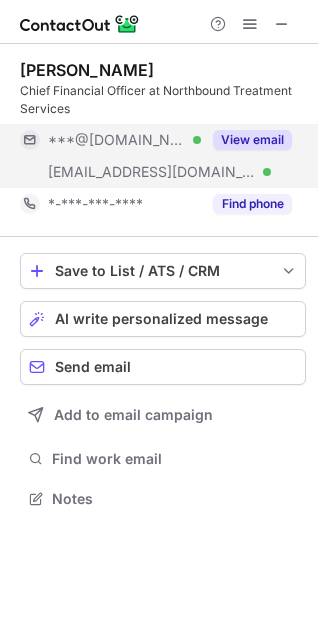 click on "***@[DOMAIN_NAME] Verified" at bounding box center (124, 140) 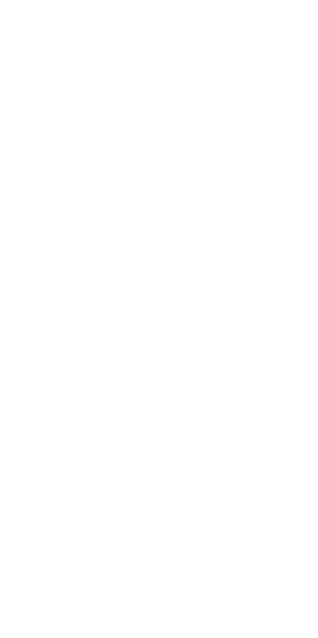 scroll, scrollTop: 0, scrollLeft: 0, axis: both 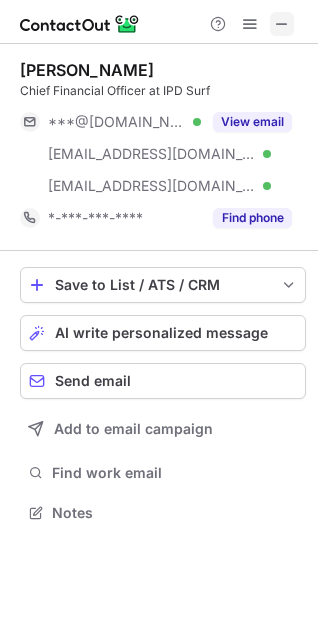 click at bounding box center [282, 24] 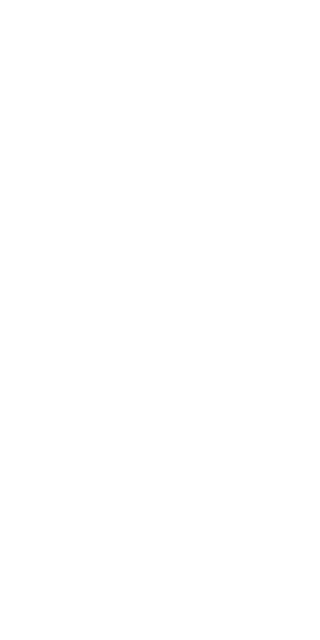 scroll, scrollTop: 0, scrollLeft: 0, axis: both 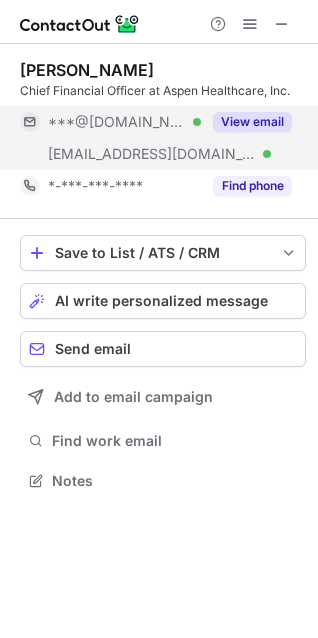click on "View email" at bounding box center (252, 122) 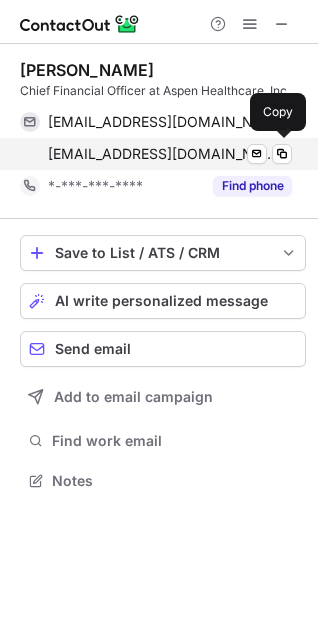 click on "fjurado@aspenhealth.com" at bounding box center [162, 154] 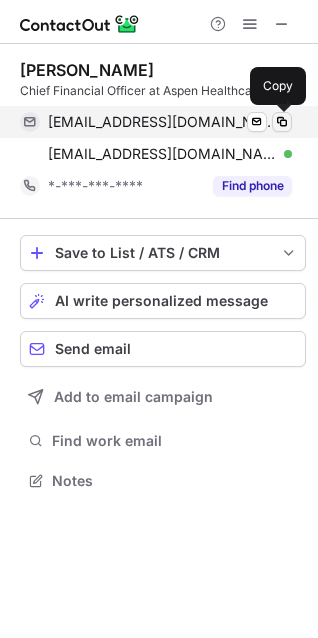 click at bounding box center [282, 122] 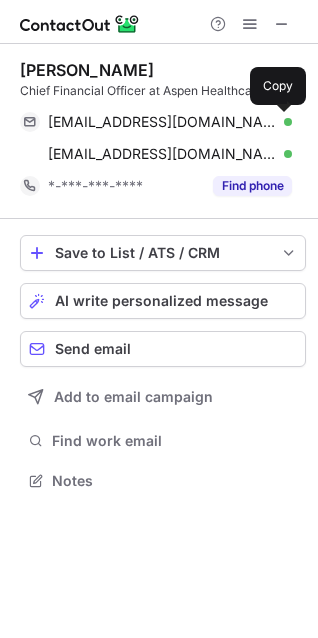 type 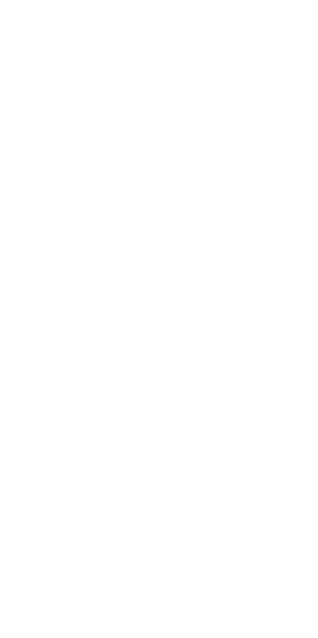 scroll, scrollTop: 0, scrollLeft: 0, axis: both 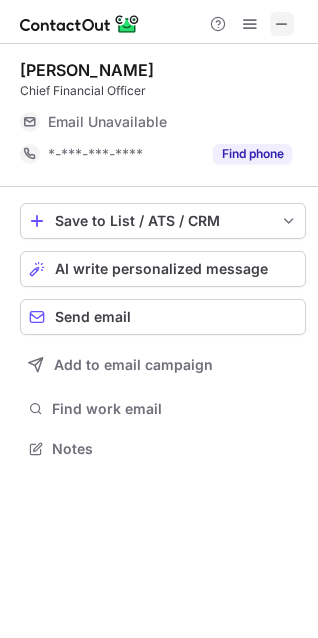 click at bounding box center (282, 24) 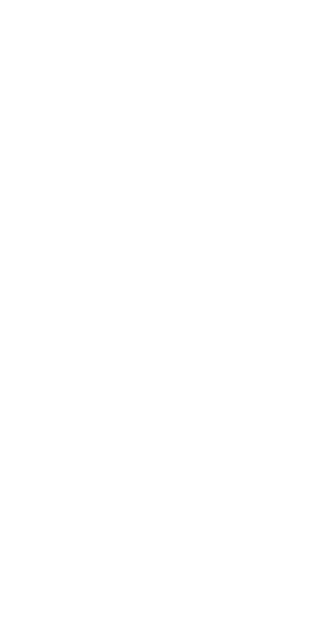 scroll, scrollTop: 0, scrollLeft: 0, axis: both 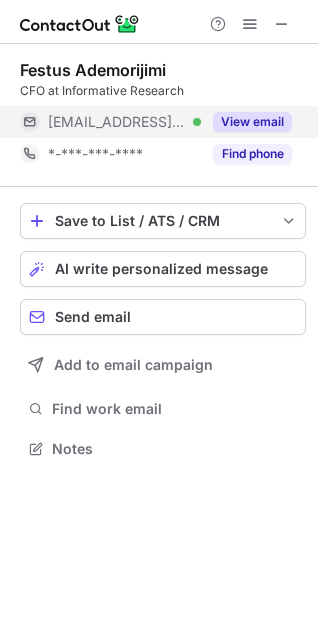 click on "***@informativeresearch.com" at bounding box center (117, 122) 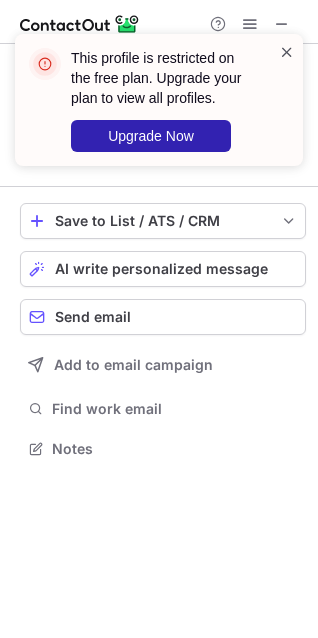 click at bounding box center [287, 52] 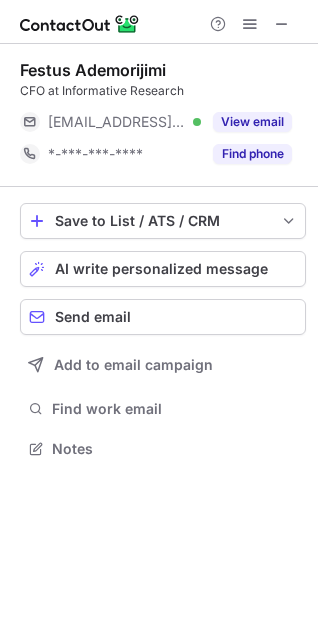click on "CFO at Informative Research" at bounding box center (163, 91) 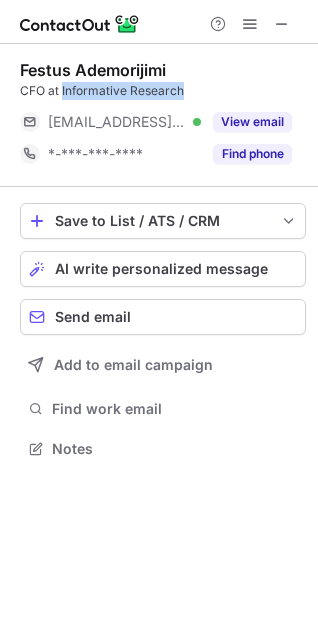 drag, startPoint x: 63, startPoint y: 90, endPoint x: 184, endPoint y: 95, distance: 121.103264 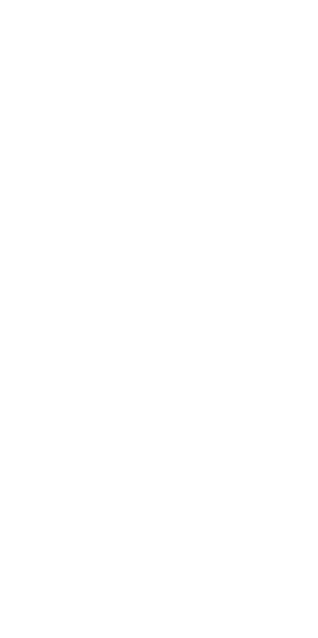 scroll, scrollTop: 0, scrollLeft: 0, axis: both 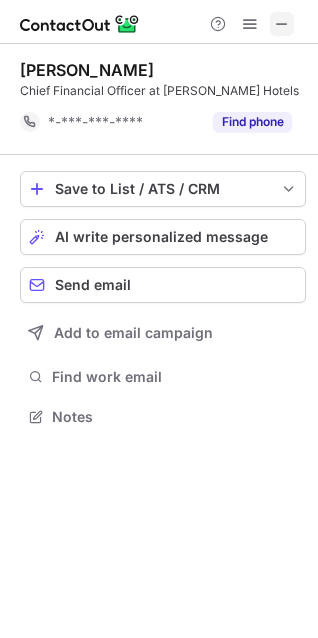 click at bounding box center (282, 24) 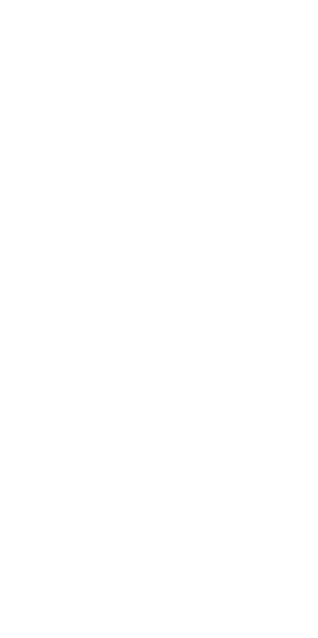 scroll, scrollTop: 0, scrollLeft: 0, axis: both 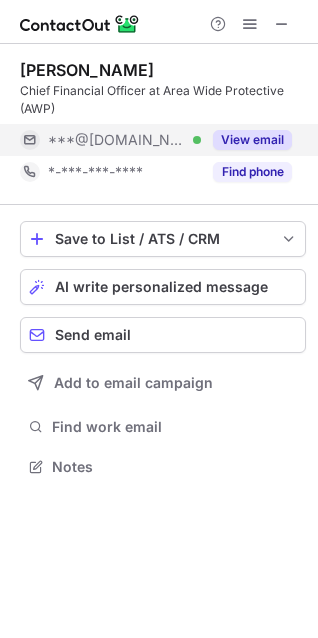 click on "***@[DOMAIN_NAME] Verified" at bounding box center (110, 140) 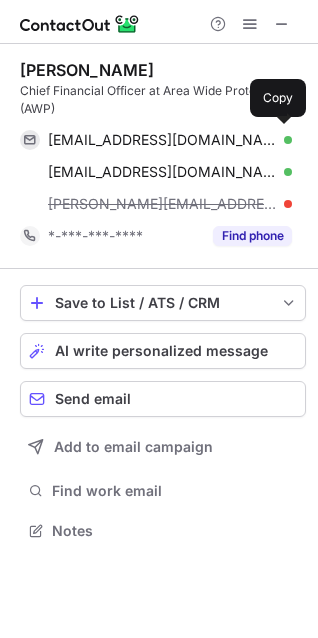 scroll, scrollTop: 10, scrollLeft: 10, axis: both 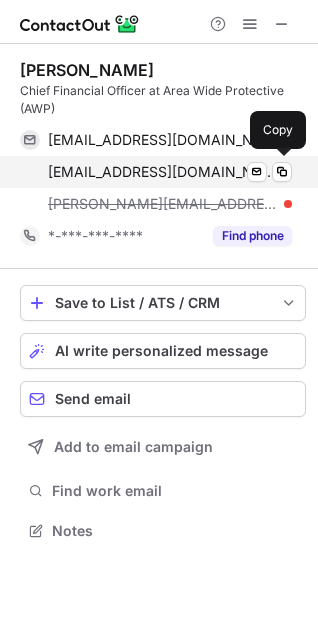 click on "[EMAIL_ADDRESS][DOMAIN_NAME]" at bounding box center [162, 172] 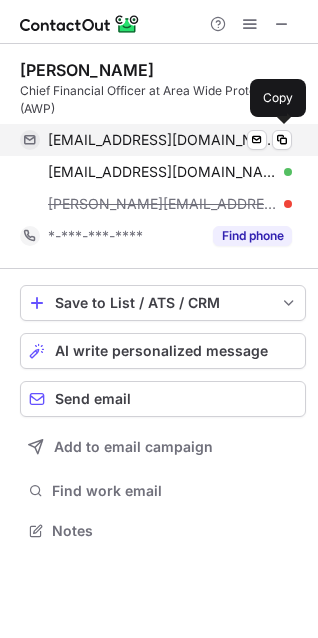 click on "[EMAIL_ADDRESS][DOMAIN_NAME] Verified Send email Copy" at bounding box center [156, 140] 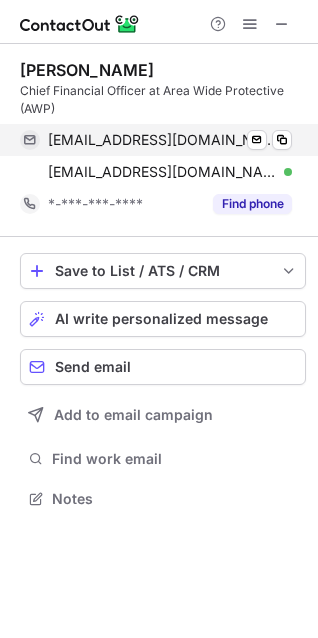 scroll, scrollTop: 485, scrollLeft: 318, axis: both 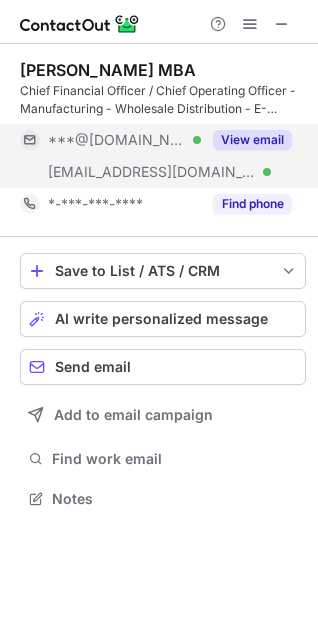 click on "View email" at bounding box center (252, 140) 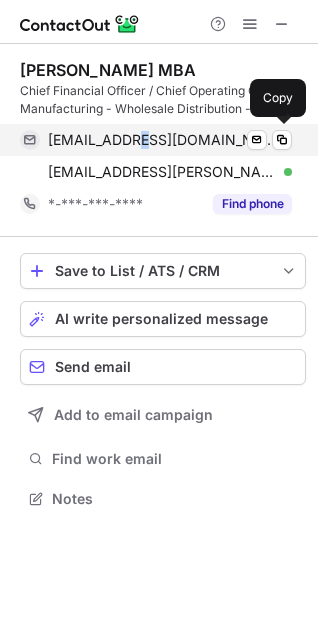 click on "guysteele6@yahoo.com" at bounding box center (162, 140) 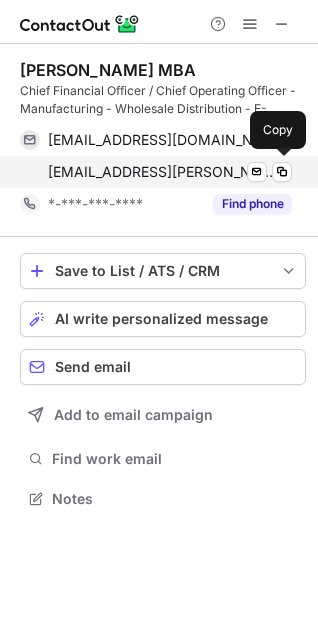 click on "guy.steele@jcford.com" at bounding box center (162, 172) 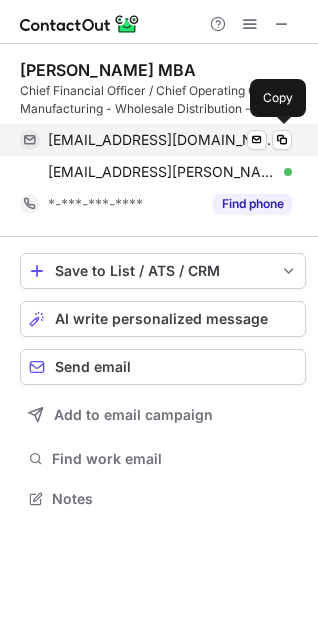 click on "guysteele6@yahoo.com" at bounding box center (162, 140) 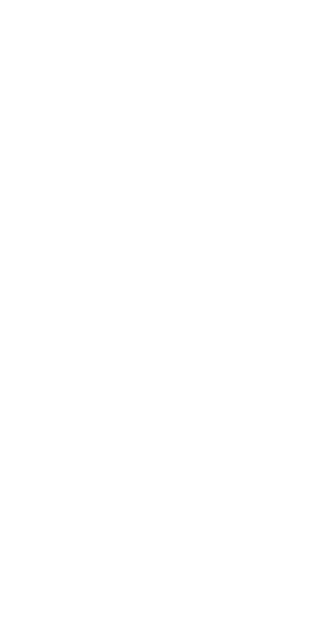 scroll, scrollTop: 0, scrollLeft: 0, axis: both 